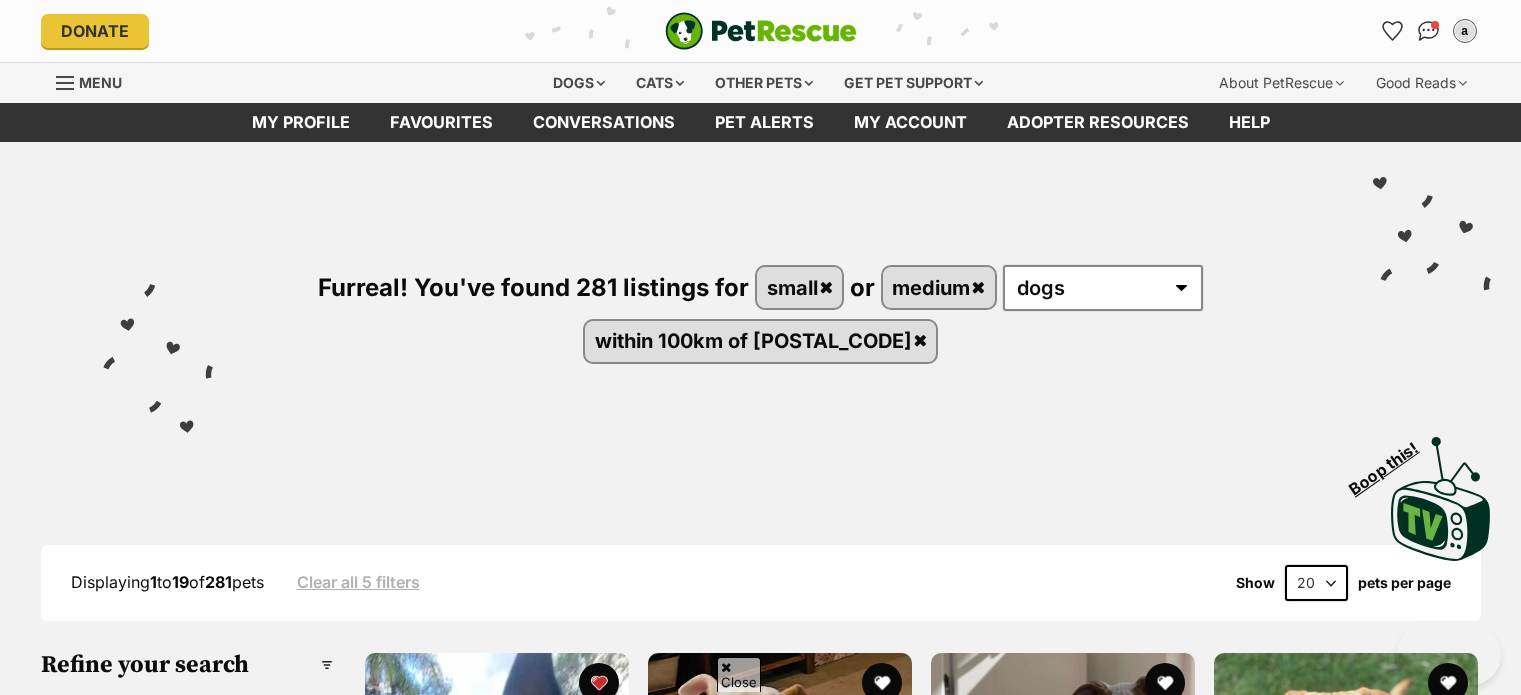 scroll, scrollTop: 636, scrollLeft: 0, axis: vertical 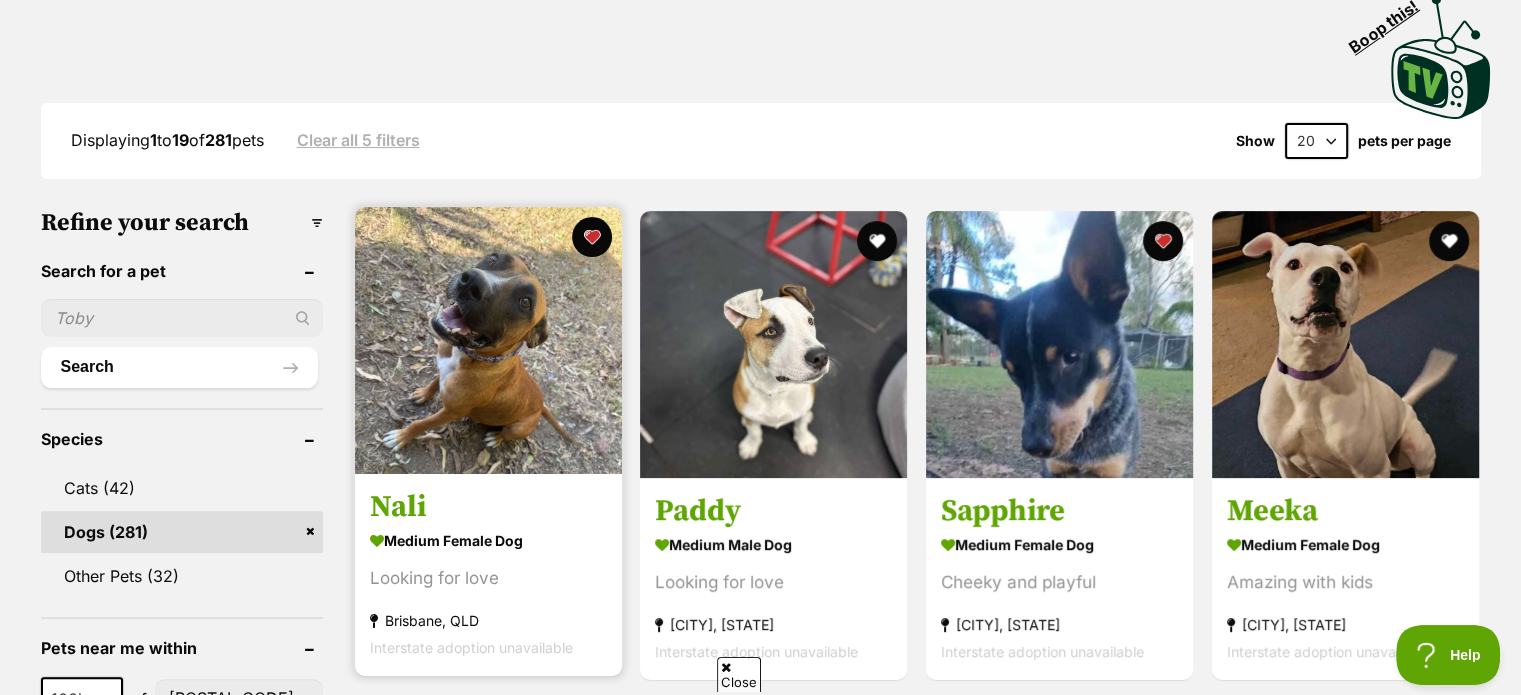 click at bounding box center (488, 340) 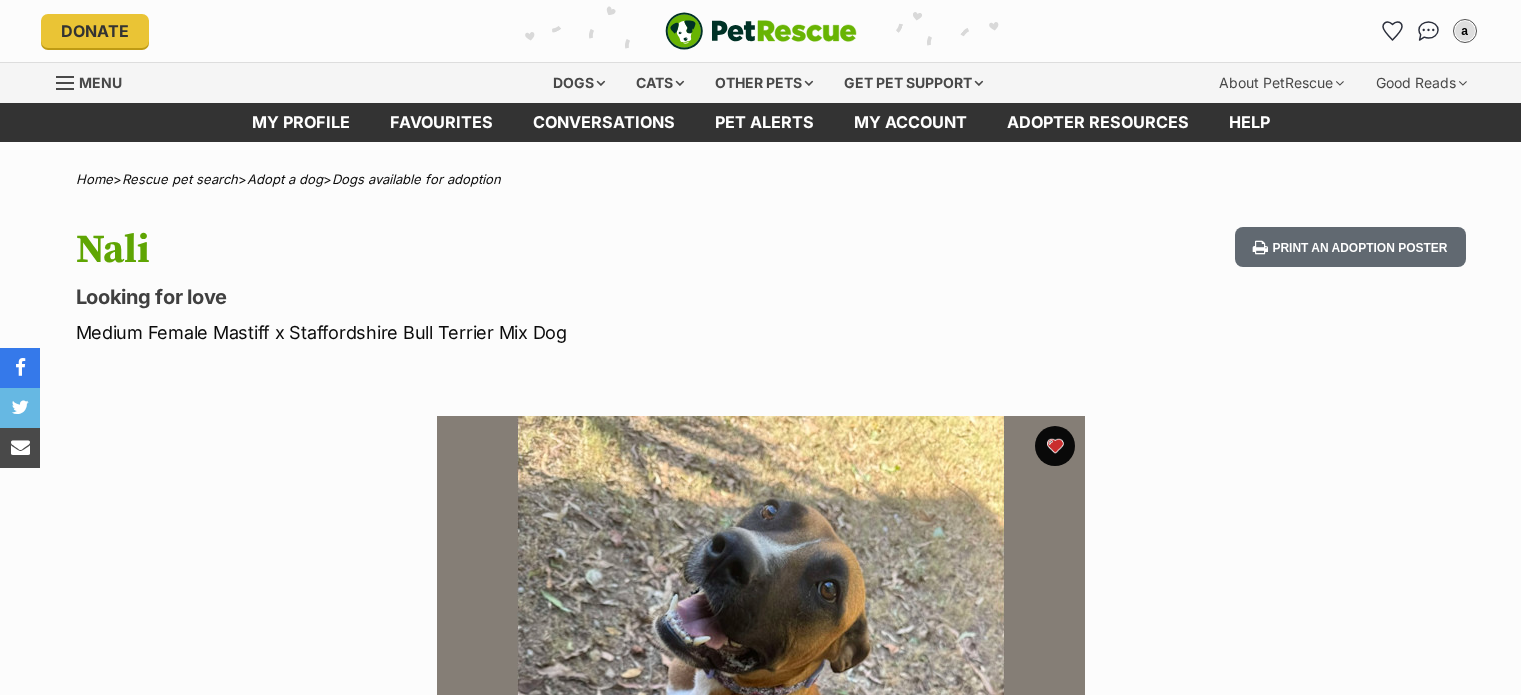 scroll, scrollTop: 0, scrollLeft: 0, axis: both 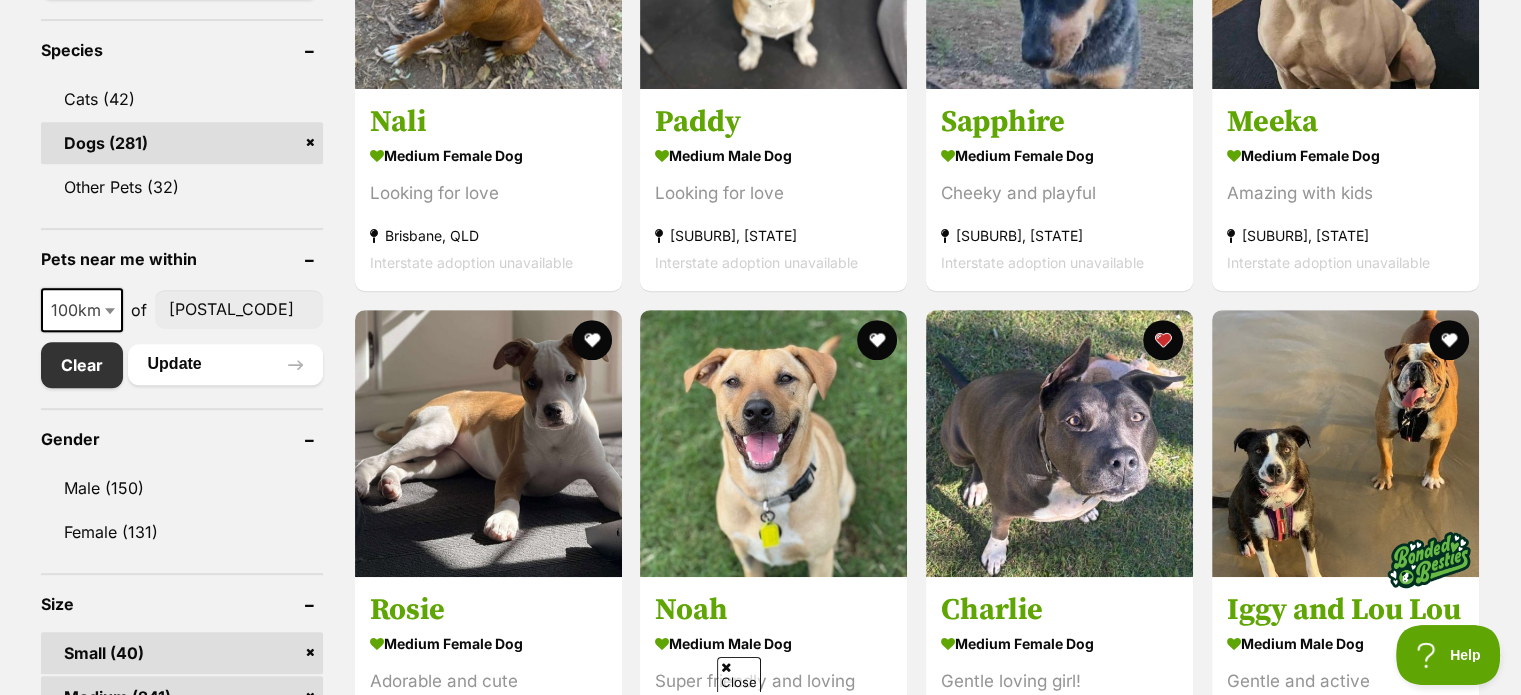 click on "10km
25km
50km
100km
250km
100km
of
4301
Clear
Update" at bounding box center [182, 338] 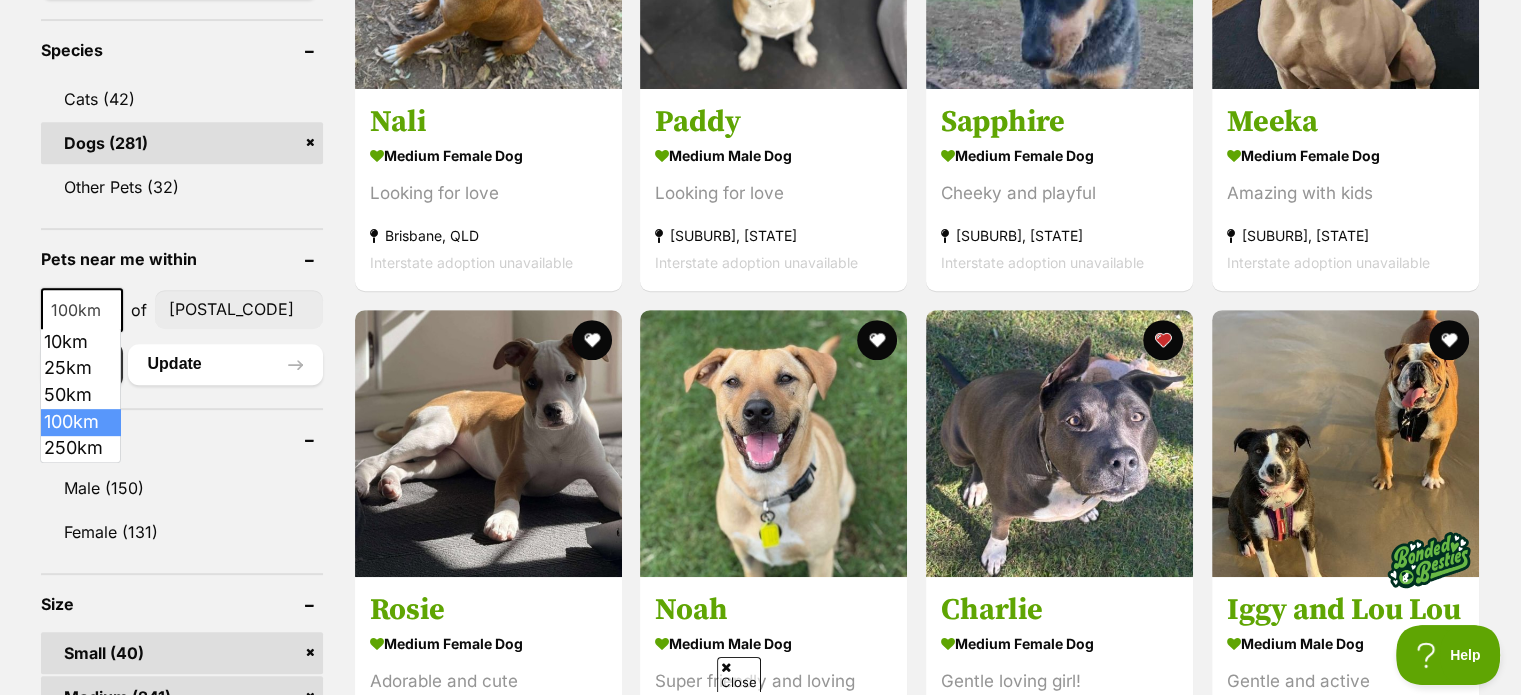 click on "100km" at bounding box center [82, 310] 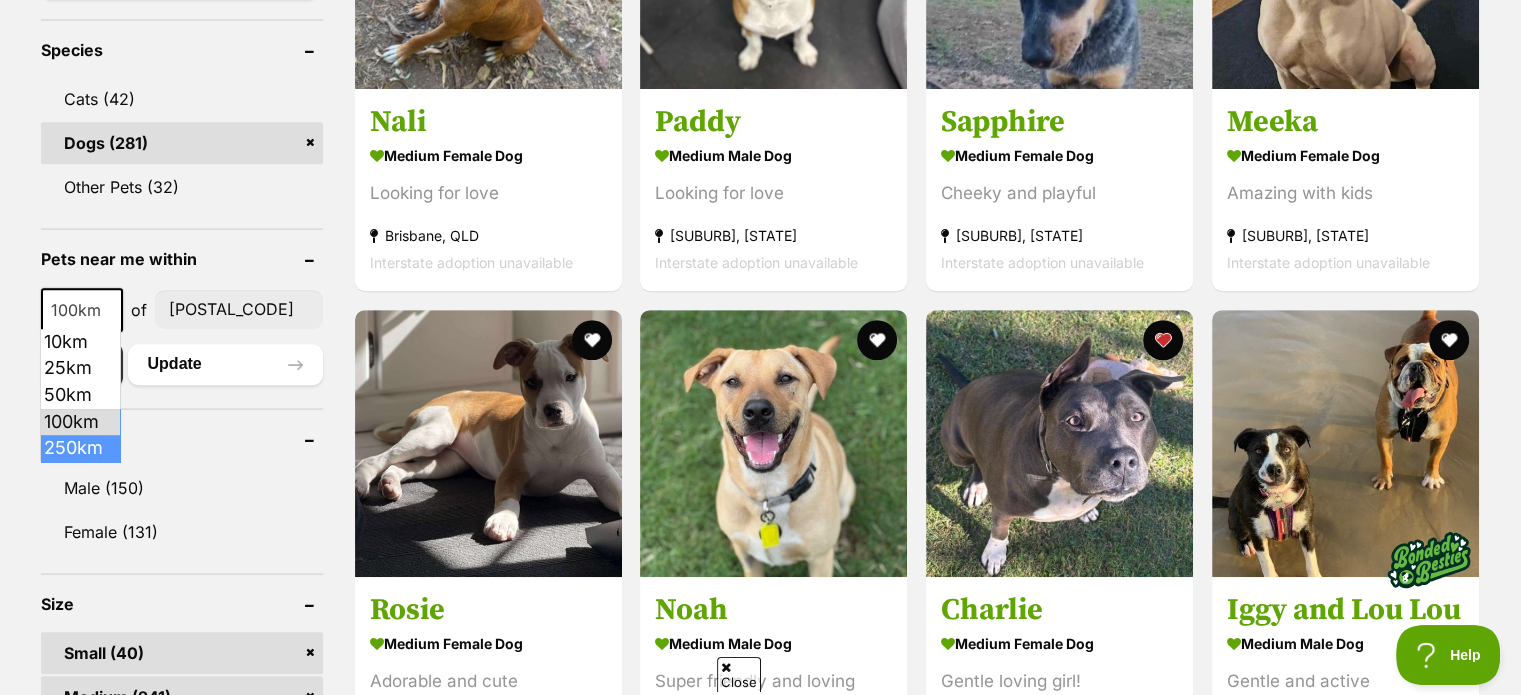 select on "250" 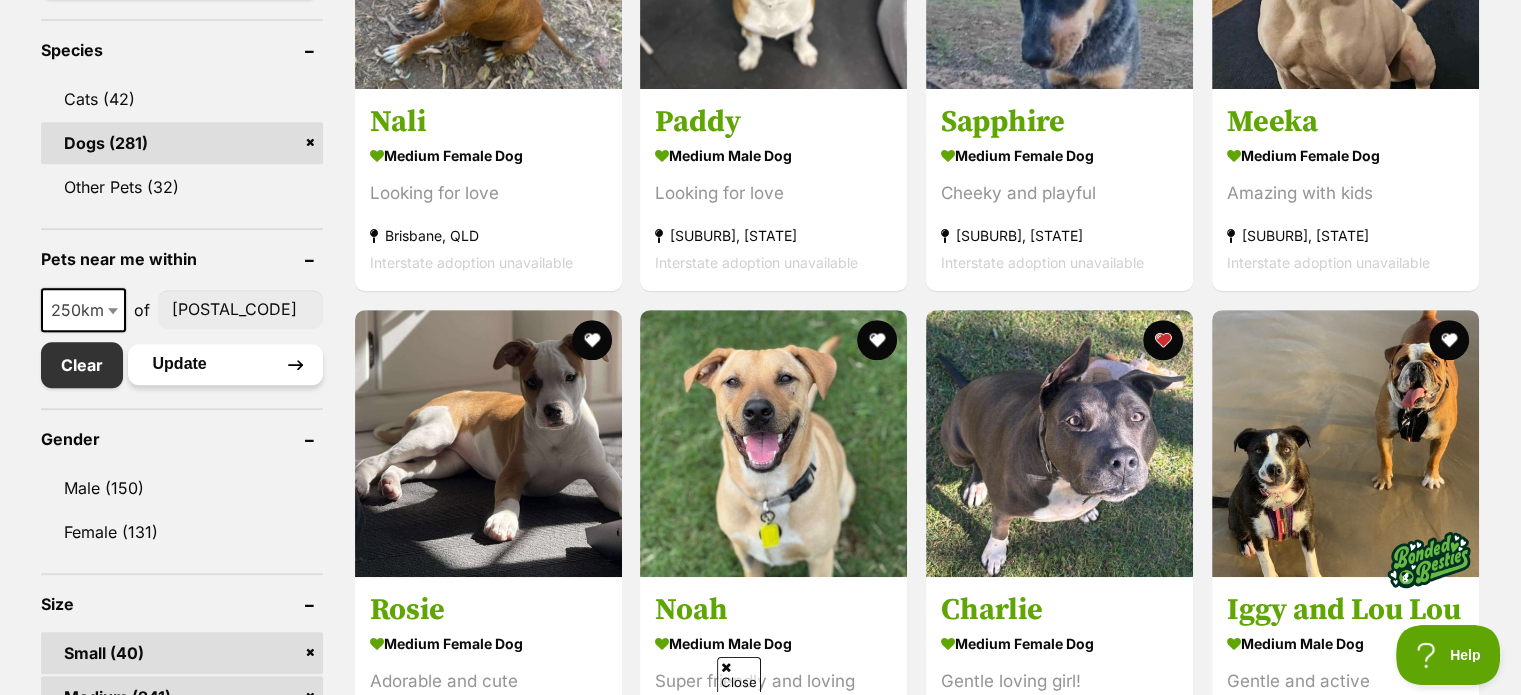click on "Update" at bounding box center (225, 364) 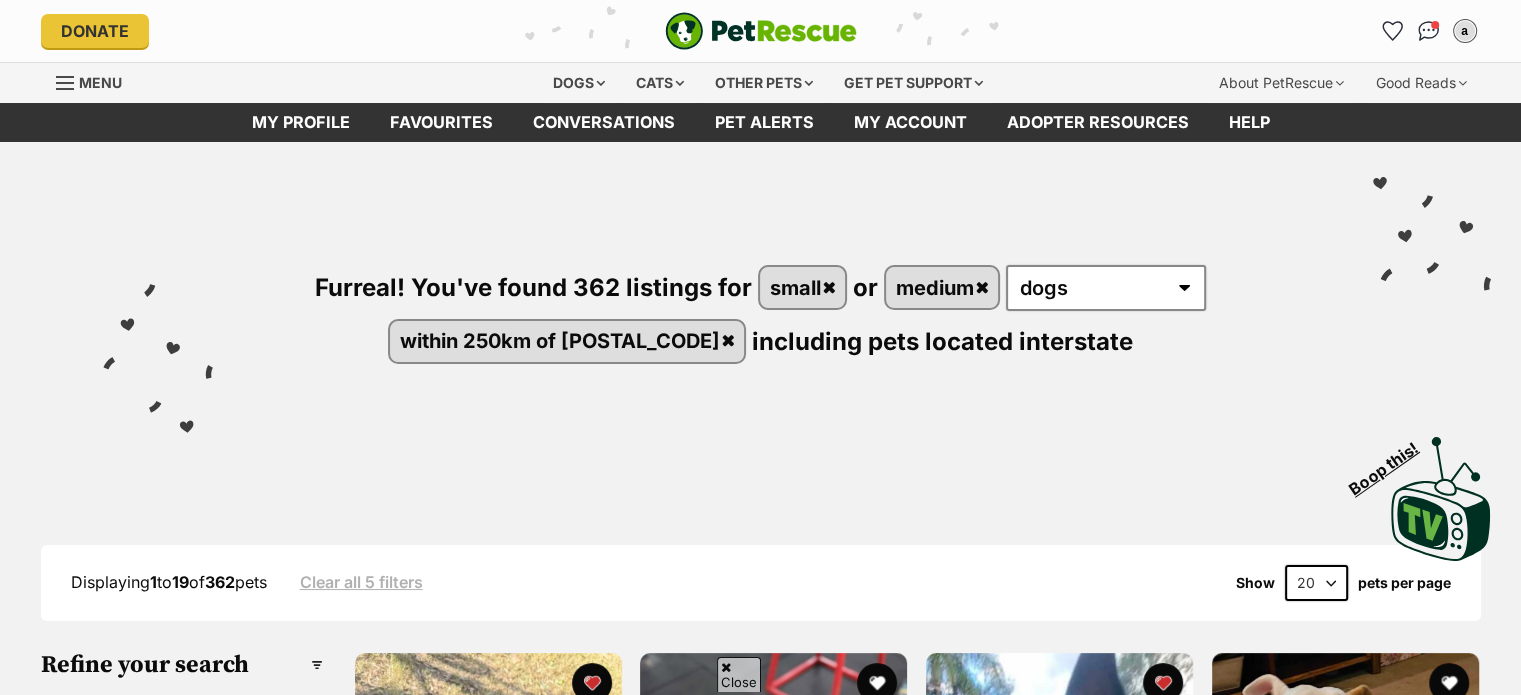 scroll, scrollTop: 285, scrollLeft: 0, axis: vertical 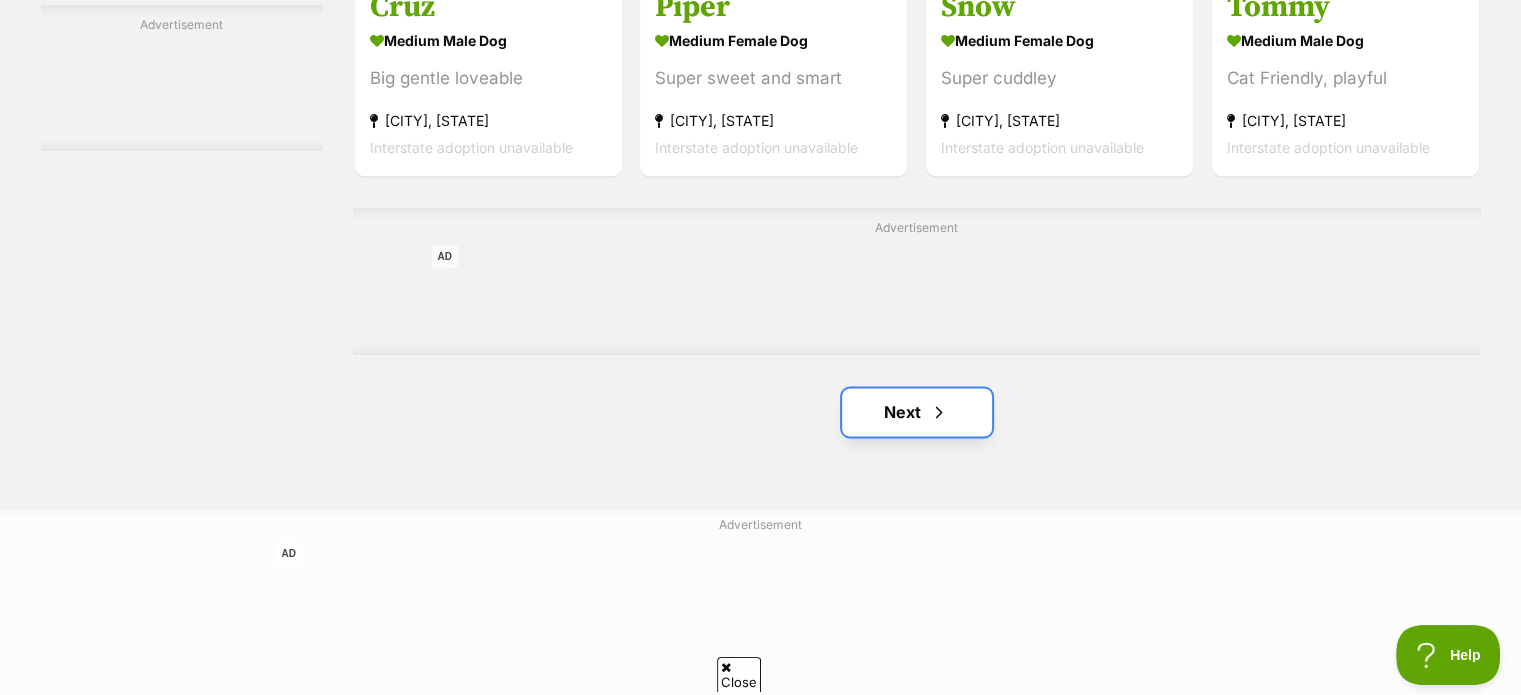 click on "Next" at bounding box center (917, 412) 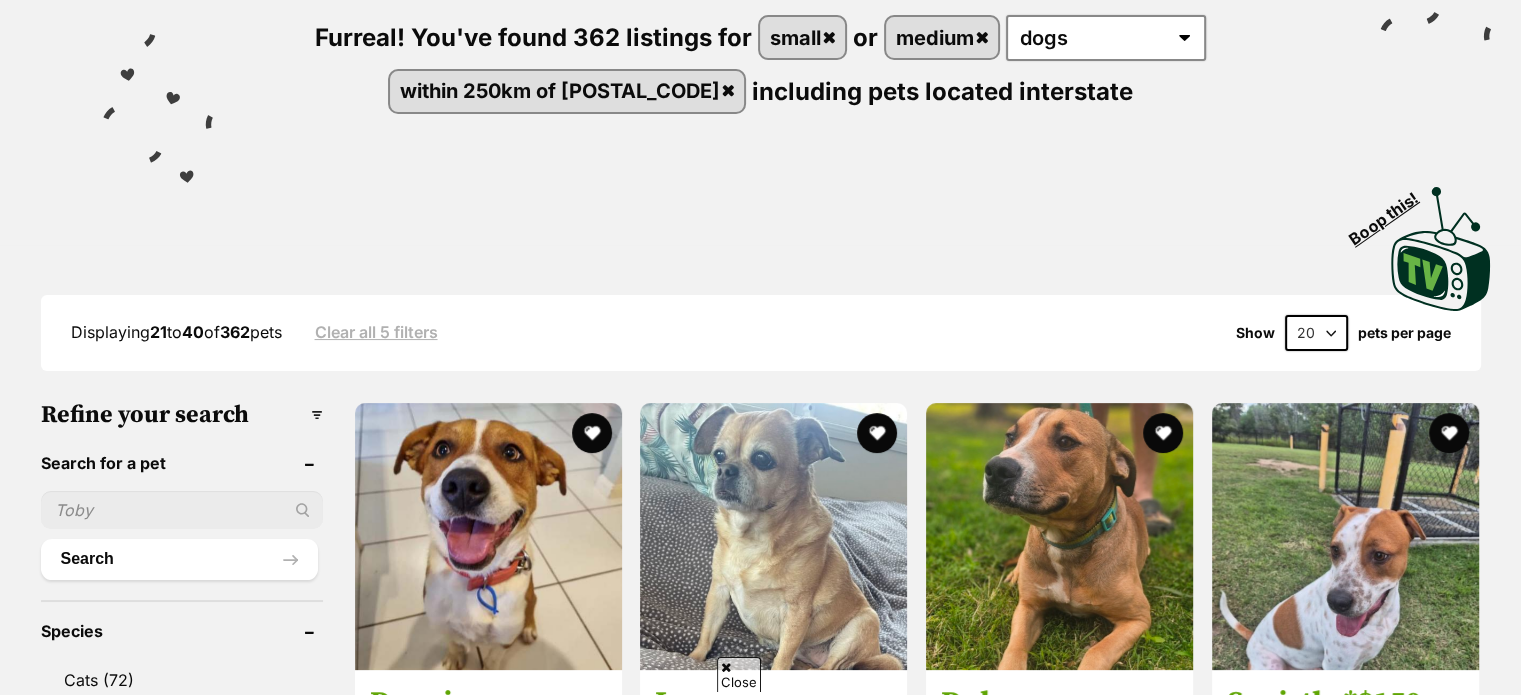 scroll, scrollTop: 400, scrollLeft: 0, axis: vertical 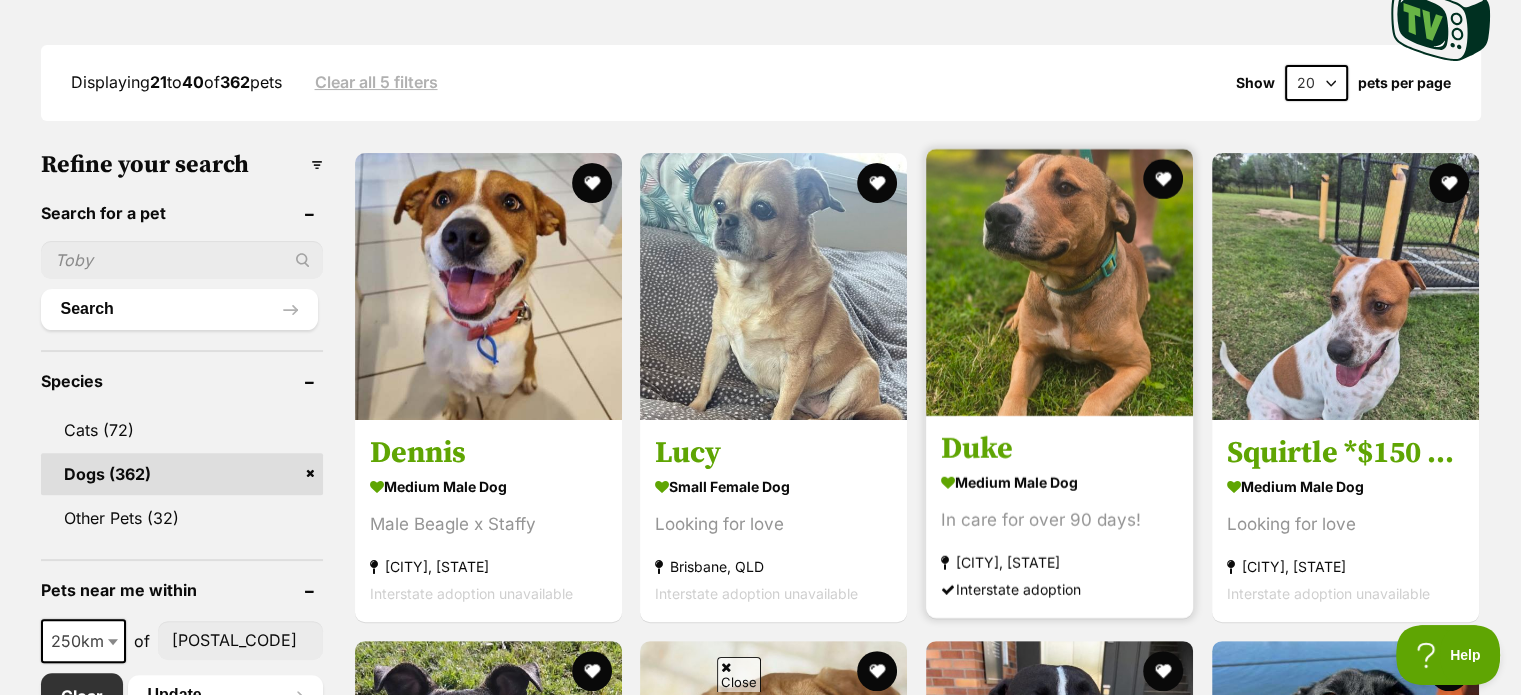 click at bounding box center [1059, 282] 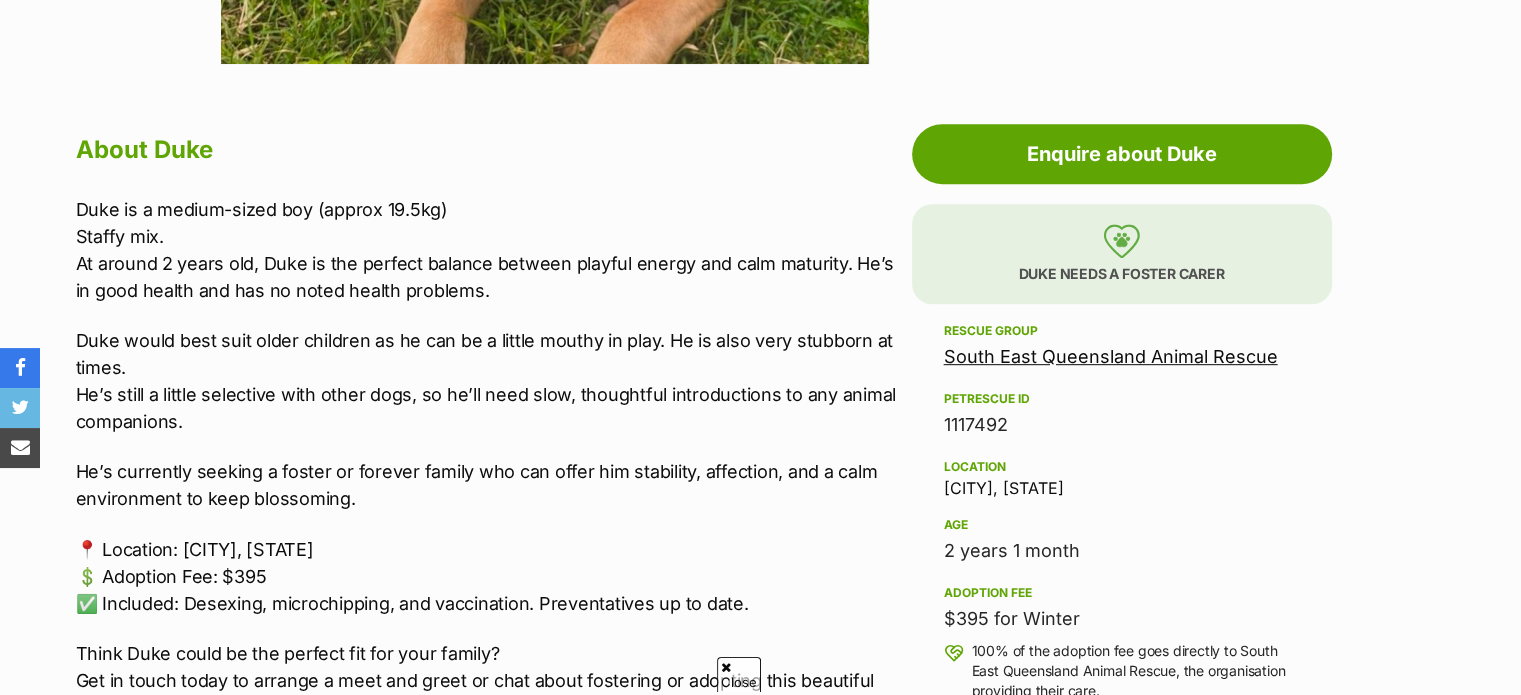 scroll, scrollTop: 1000, scrollLeft: 0, axis: vertical 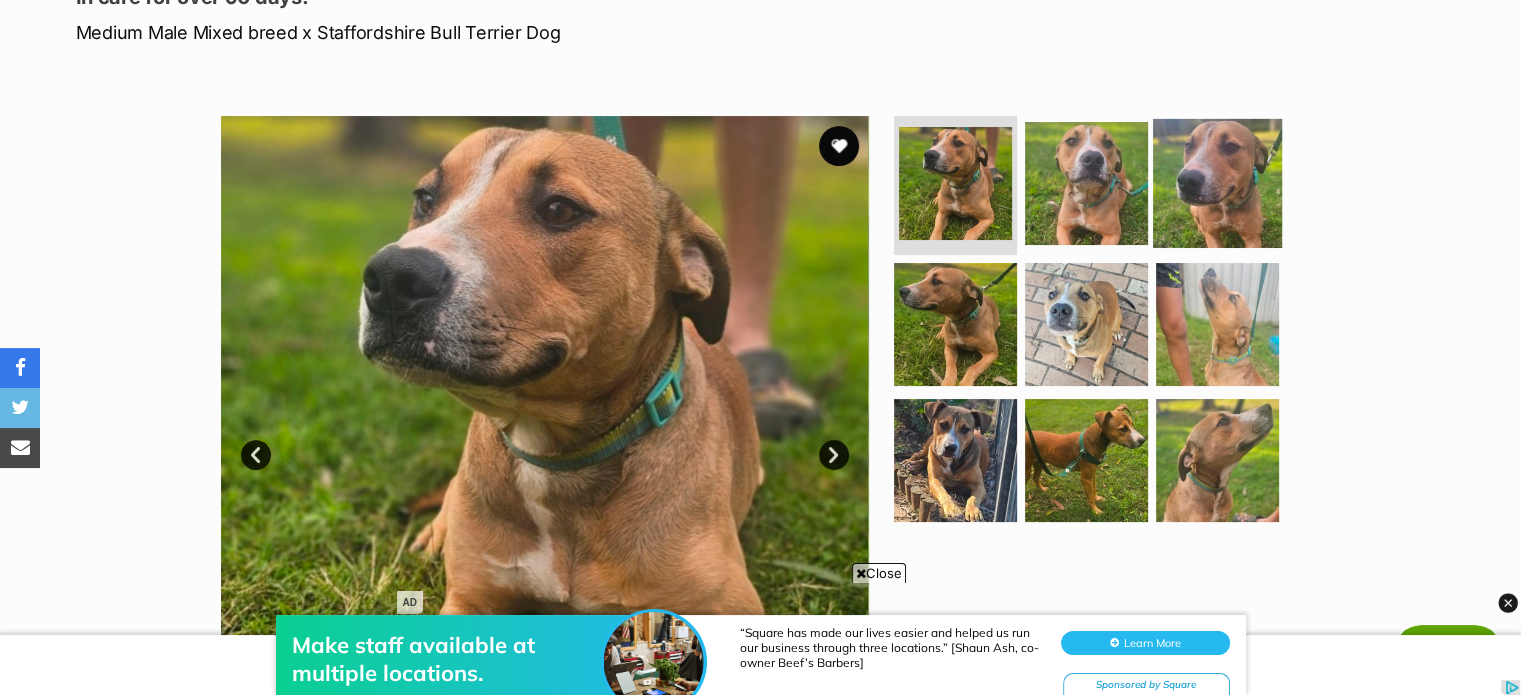 click at bounding box center [1217, 182] 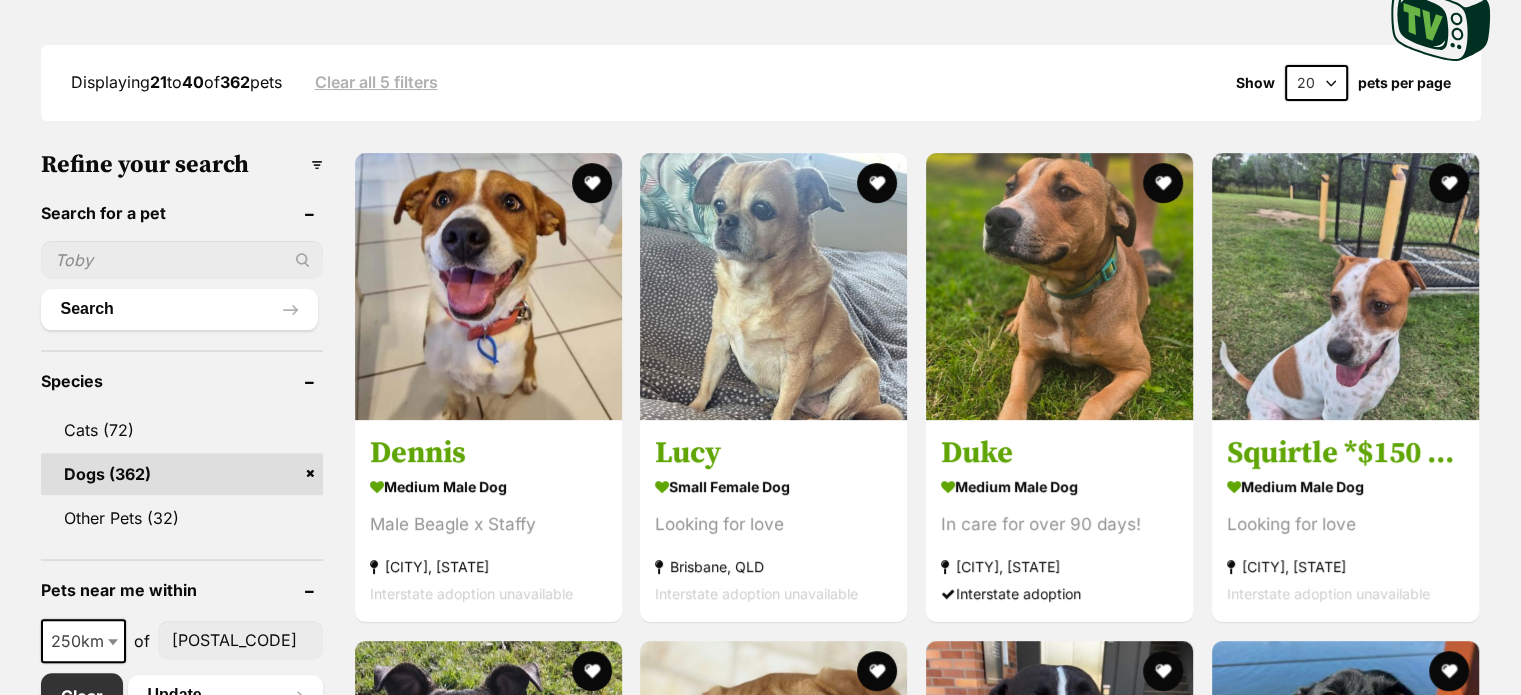 scroll, scrollTop: 500, scrollLeft: 0, axis: vertical 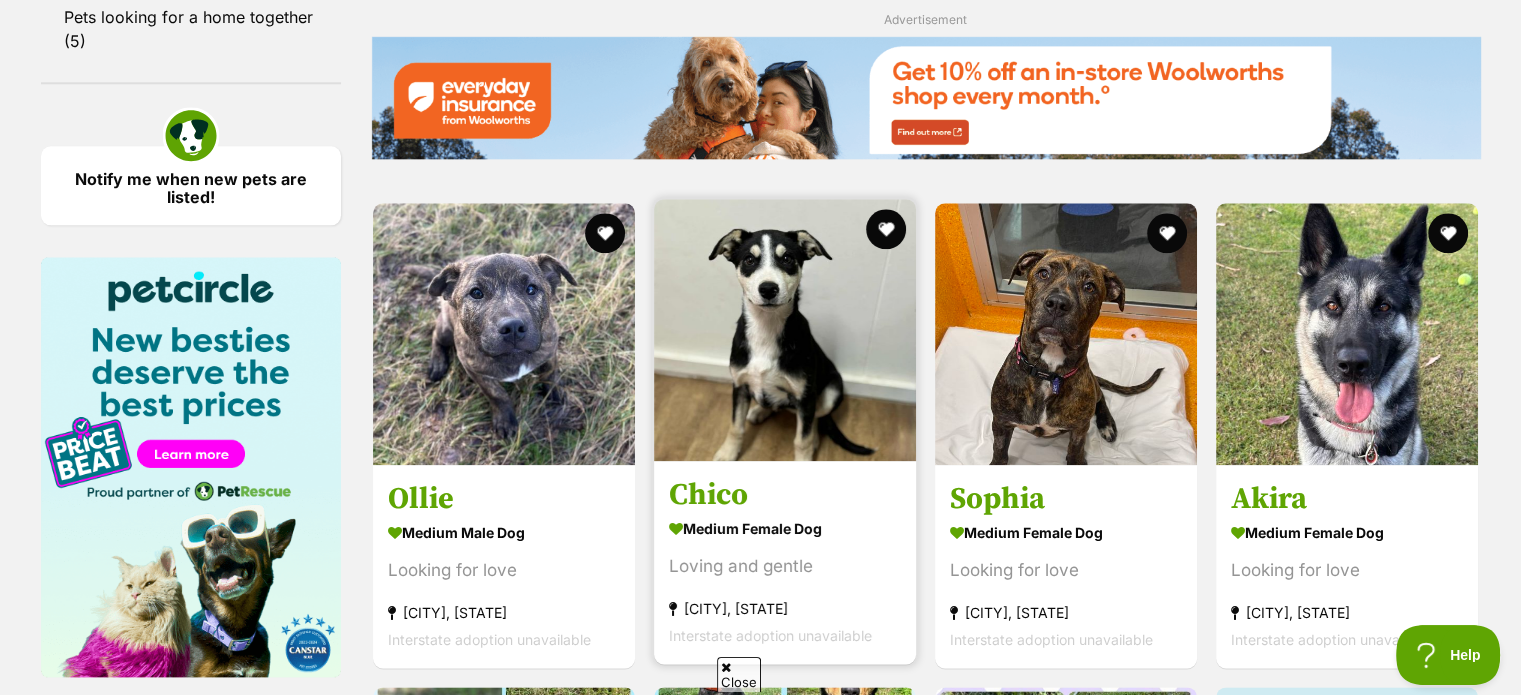 click at bounding box center (785, 330) 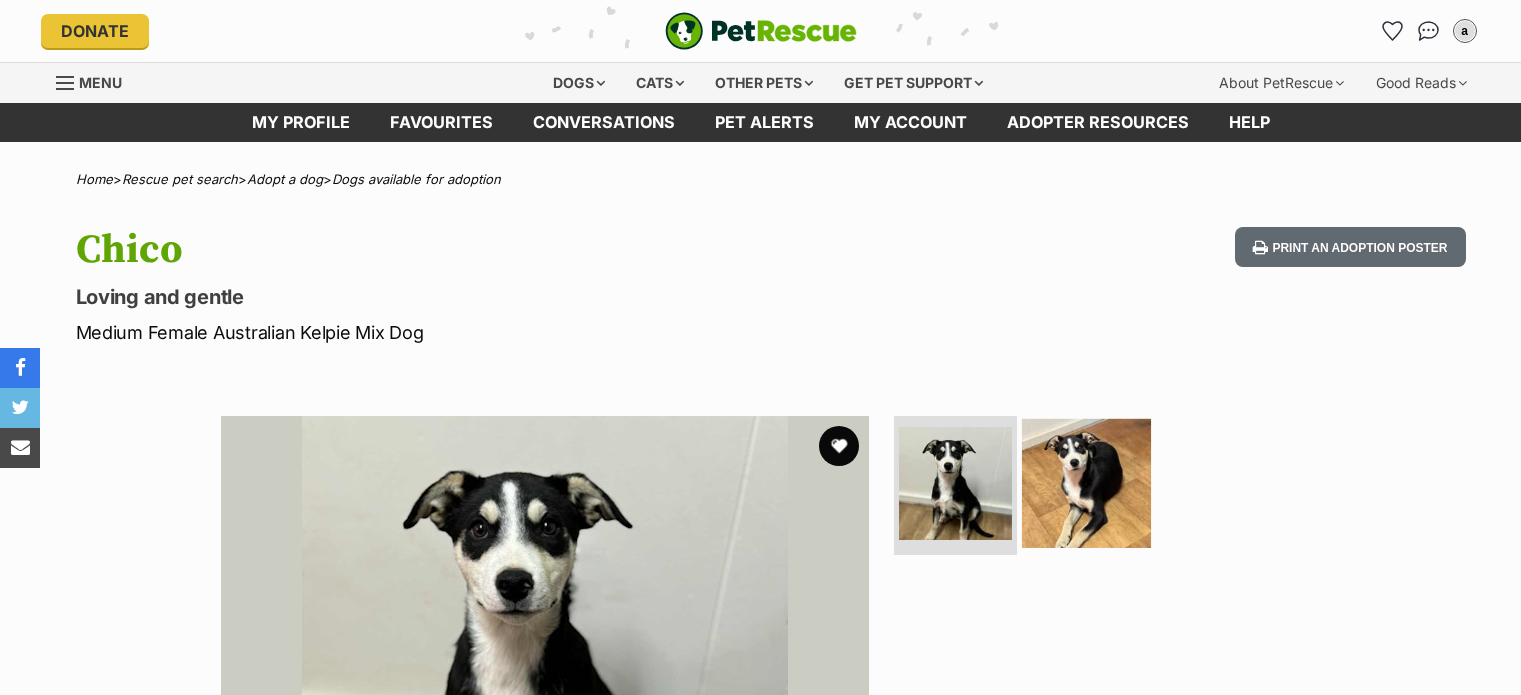 scroll, scrollTop: 0, scrollLeft: 0, axis: both 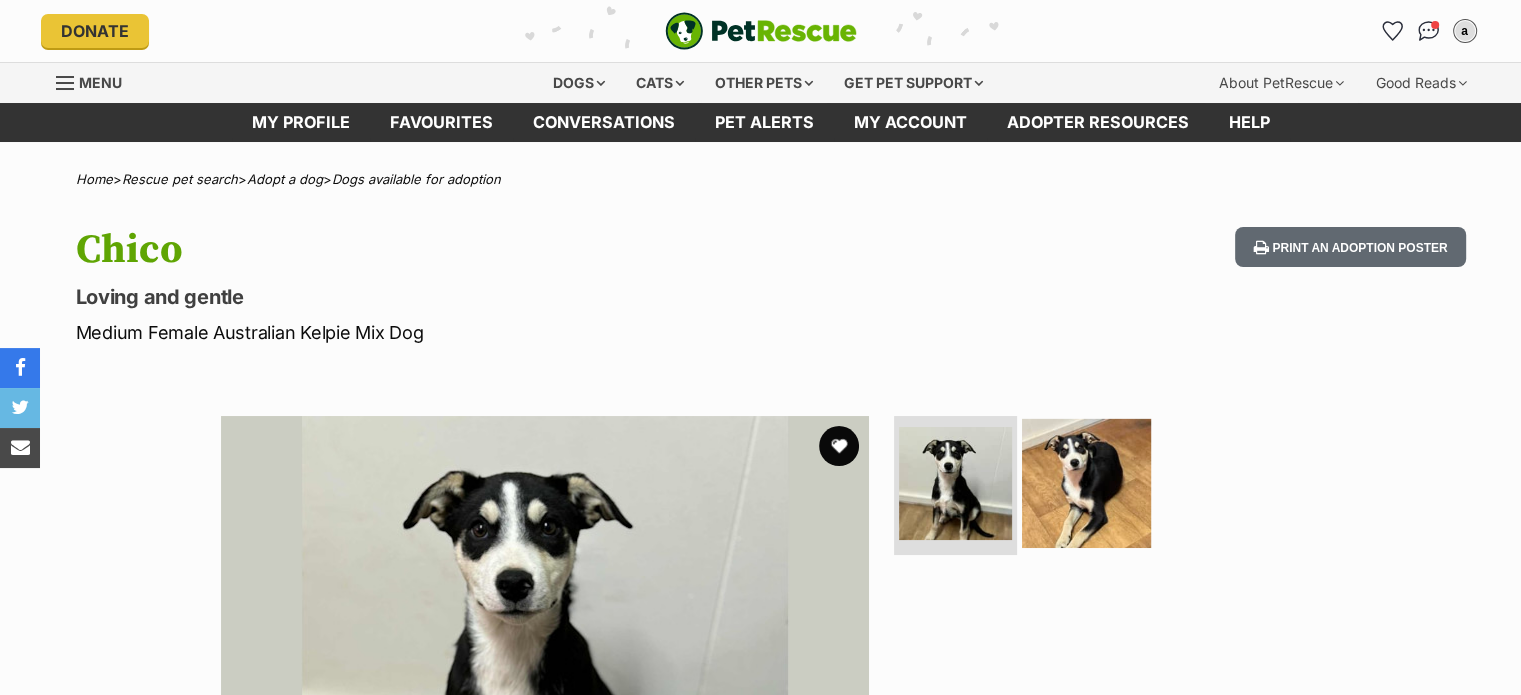 click at bounding box center (1086, 482) 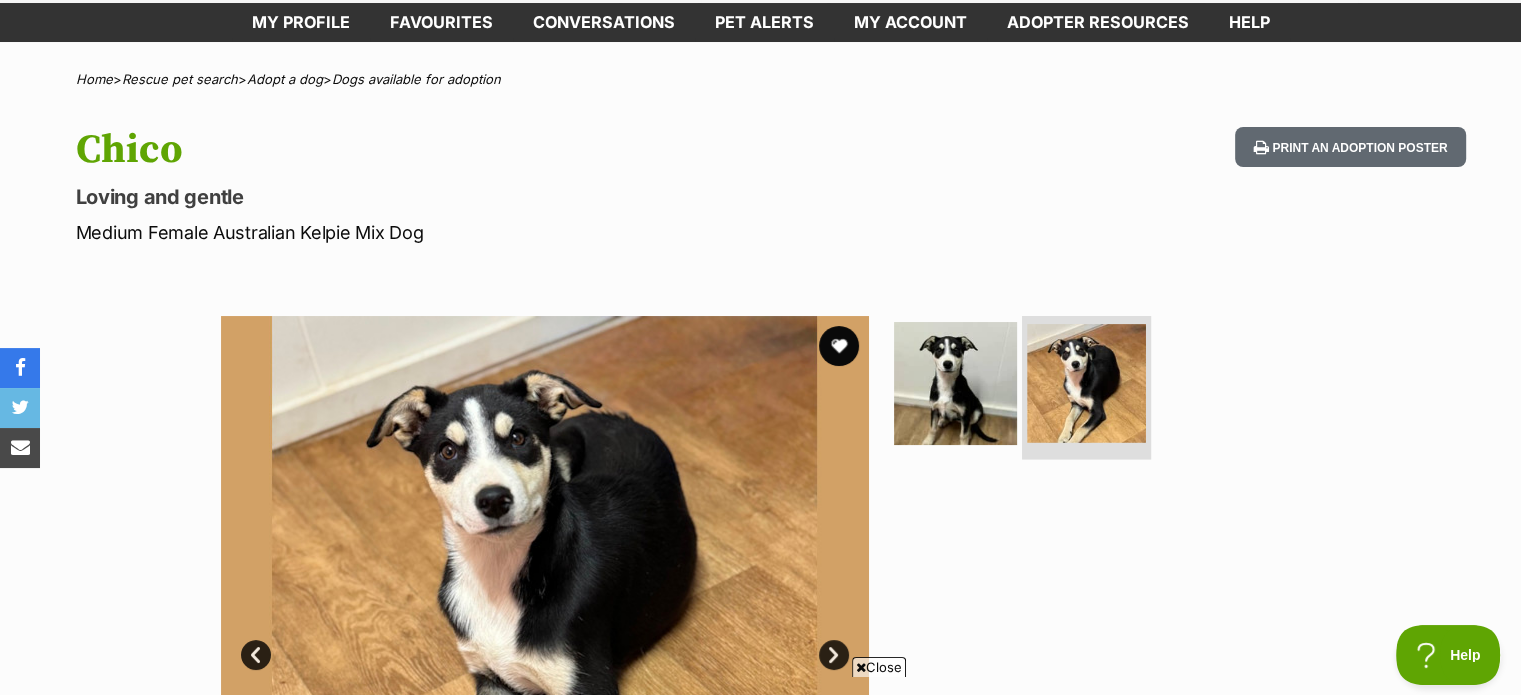 scroll, scrollTop: 200, scrollLeft: 0, axis: vertical 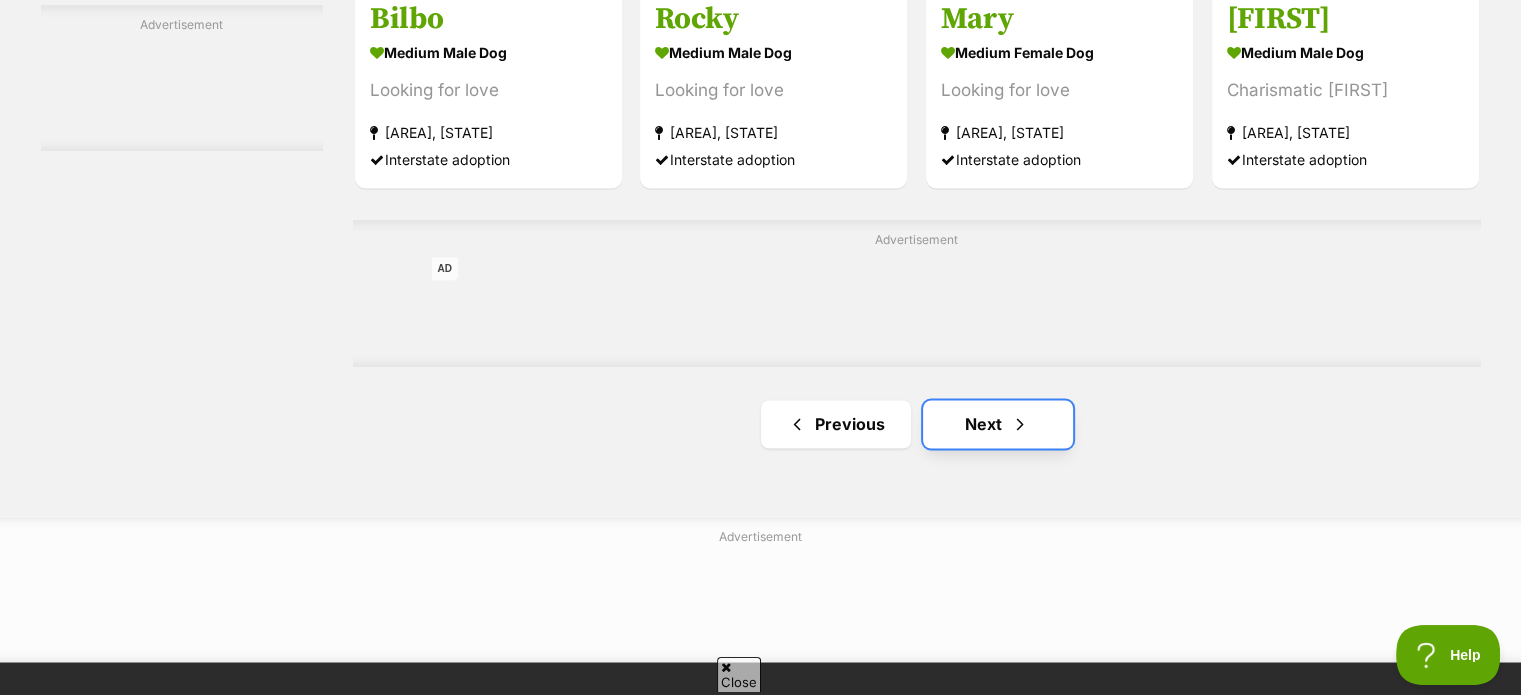 click on "Next" at bounding box center (998, 424) 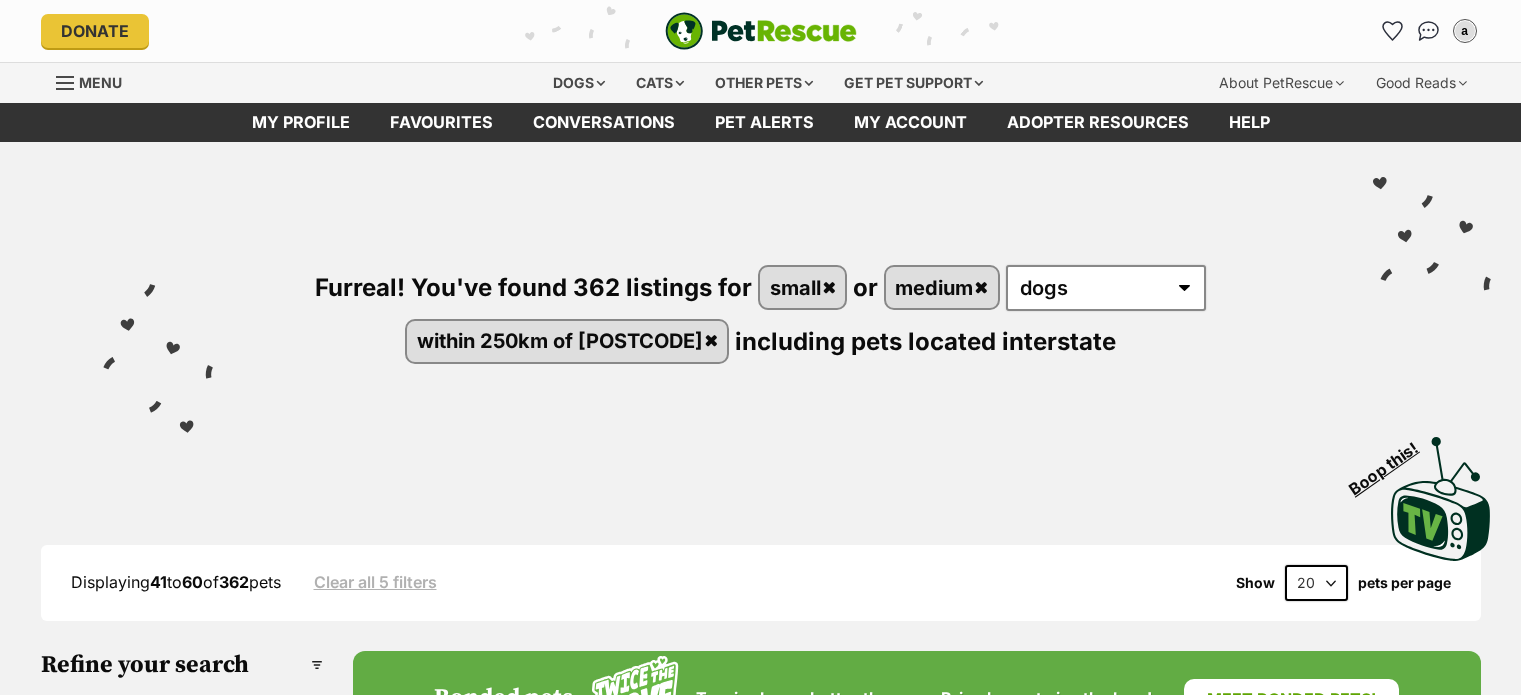 scroll, scrollTop: 0, scrollLeft: 0, axis: both 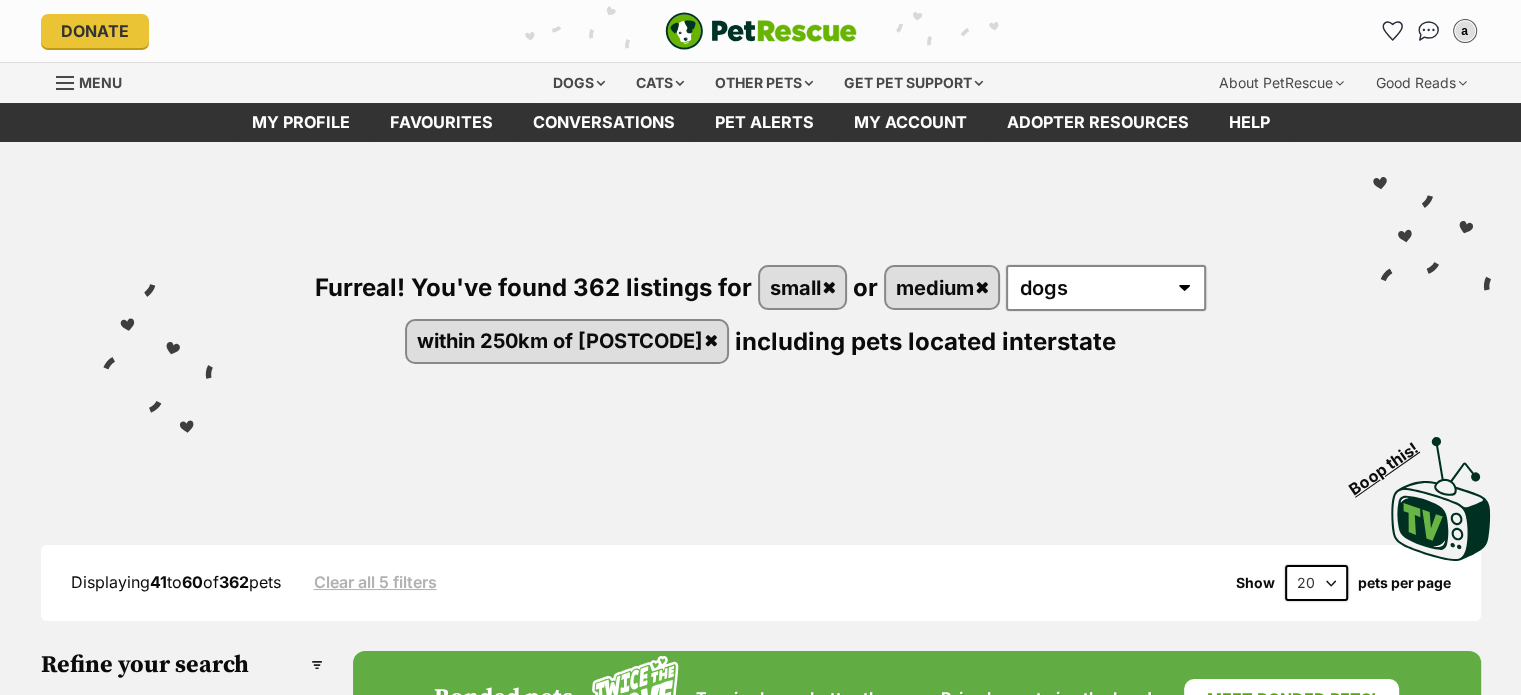 click on "Furreal! You've found 362 listings for
small
or
medium
any type of pet
cats
dogs
other pets
within 250km of [POSTCODE]
including pets located interstate
Visit PetRescue TV (external site)
Boop this!" at bounding box center [760, 353] 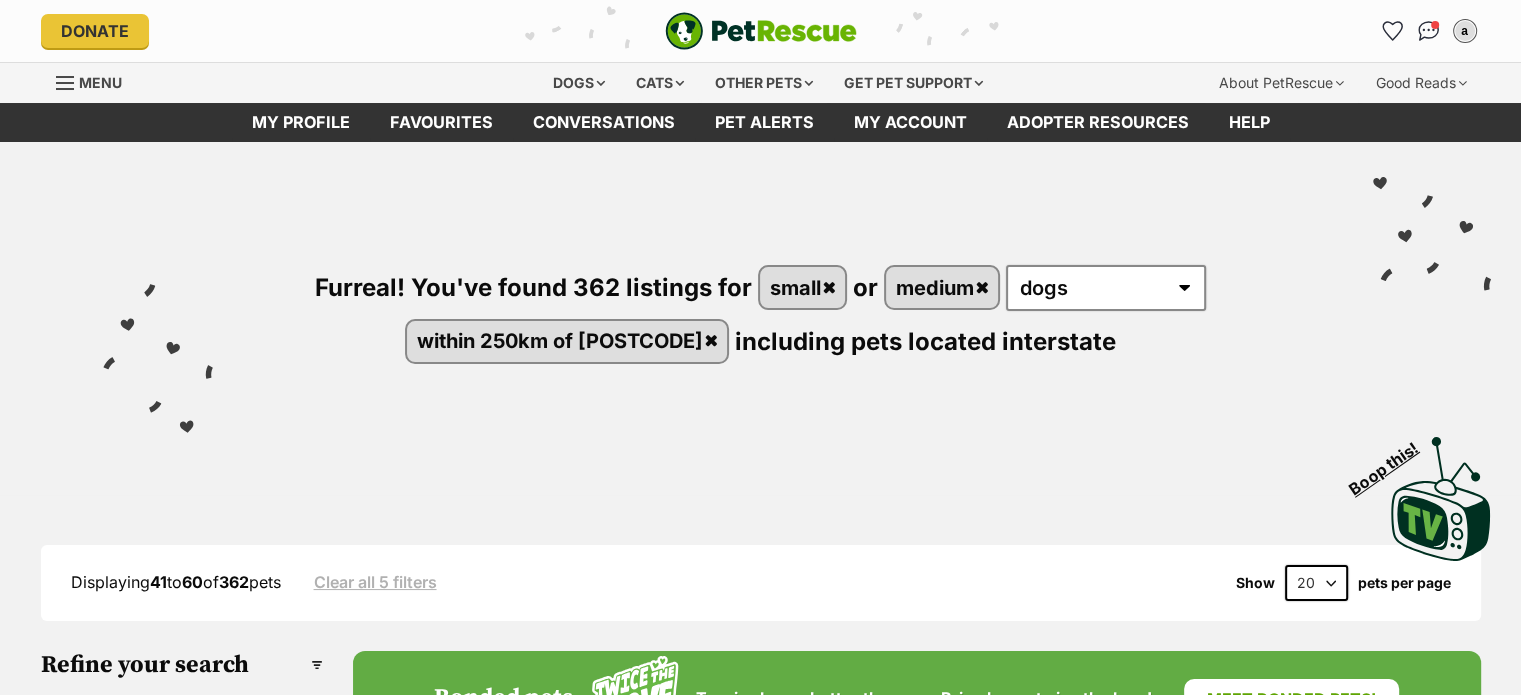 scroll, scrollTop: 0, scrollLeft: 0, axis: both 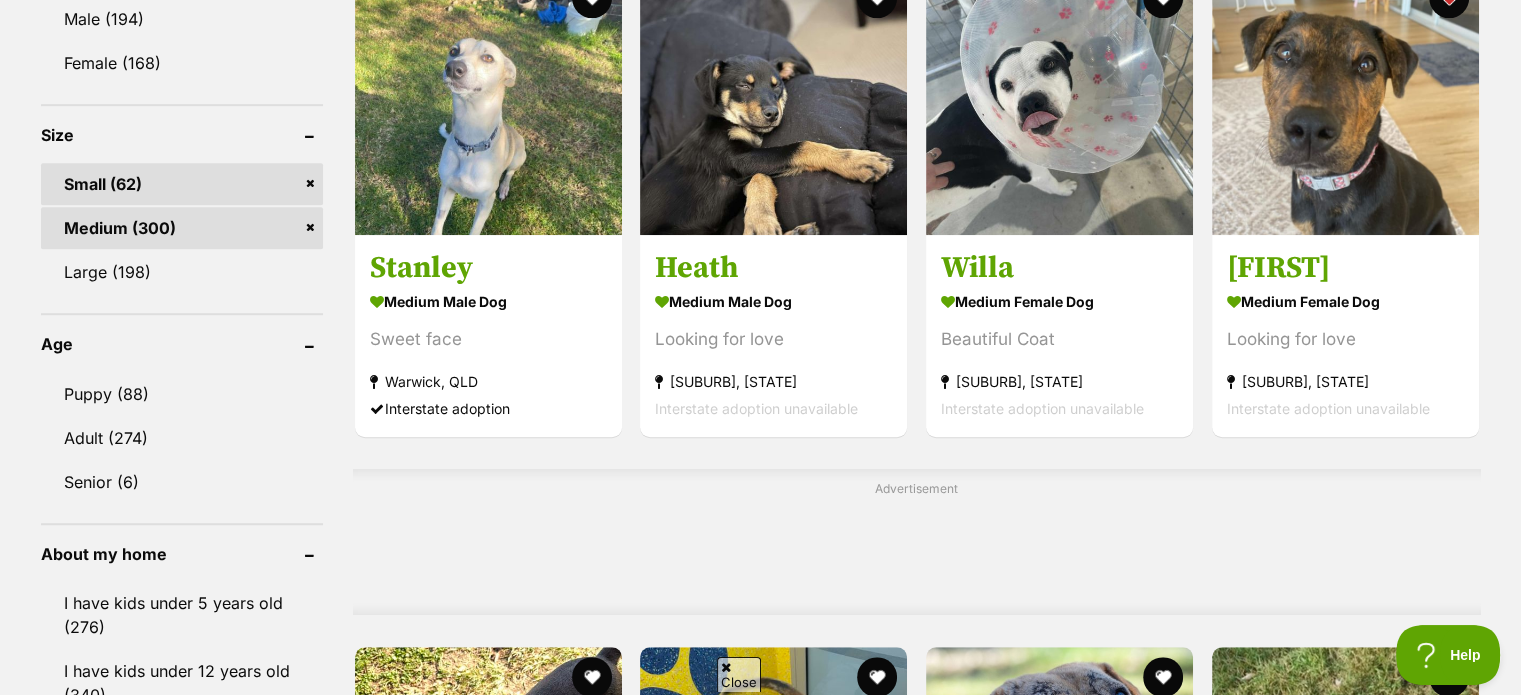 click on "Displaying  41  to  60  of  362  pets
Clear all 5 filters
Show 20 40 60 pets per page
Visit PetRescue TV (external site)
Boop this!
Refine your search
Search for a pet
Search
Species
Cats (72)
Dogs (362)
Other Pets (32)
Pets near me within
10km
25km
50km
100km
250km
250km
of
[POSTCODE]
Clear
Update
Gender
Male (194)
Female (168)
Size
Small (62)
Medium (300)
Large (198)
Age
Puppy (88)
Adult (274)
Senior (6)
About my home
I have kids under 5 years old (276)
I have kids under 12 years old (340)
I have resident dogs (350)
I have resident cats (287)
Pets will be alone during work hours (296)
Advanced
Pets needing foster care (39)" at bounding box center [760, 912] 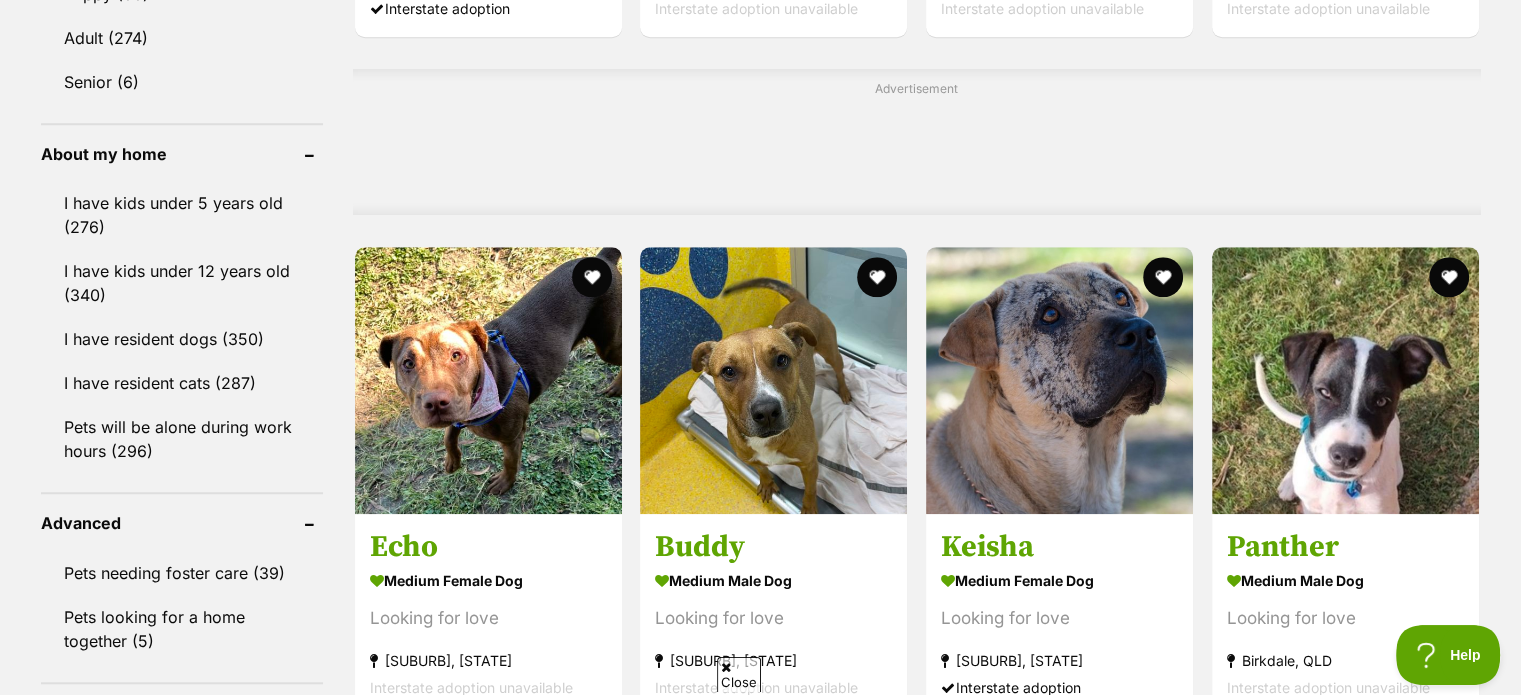 scroll, scrollTop: 1900, scrollLeft: 0, axis: vertical 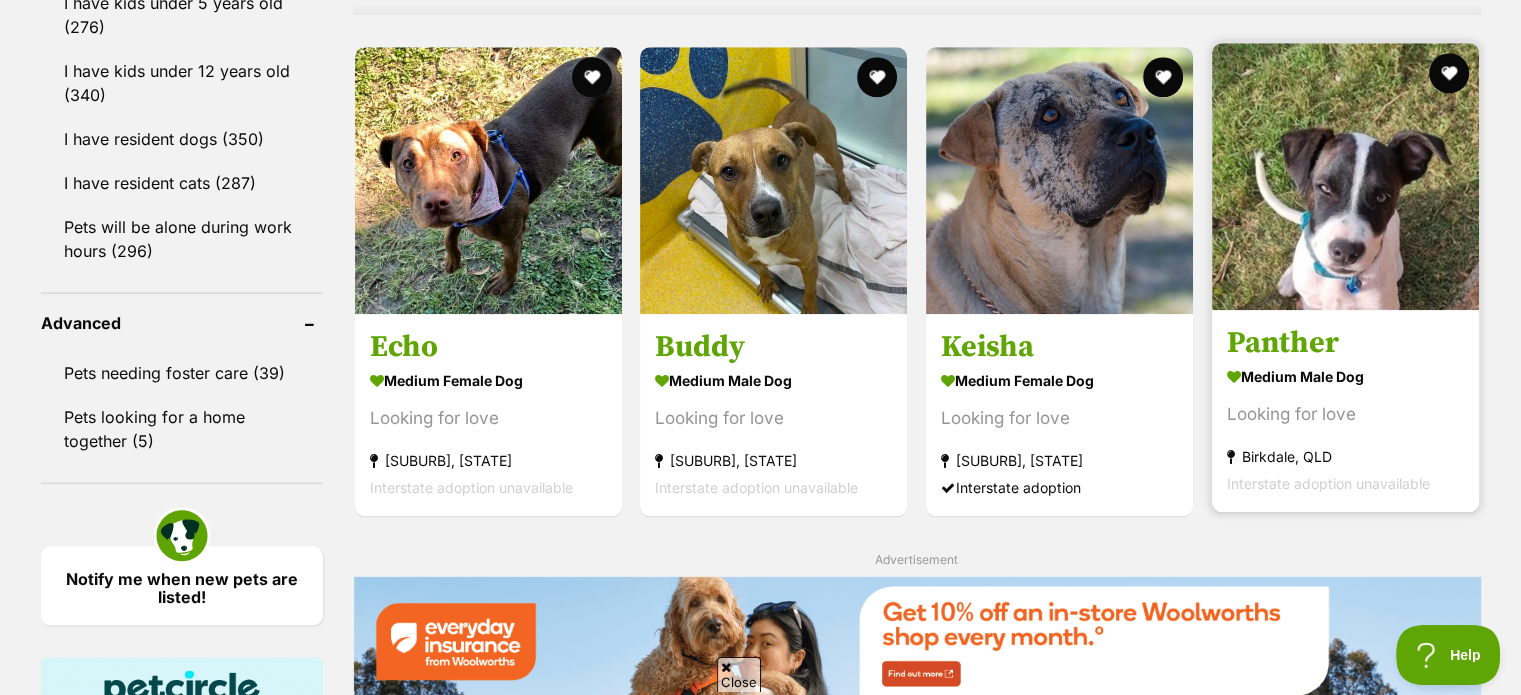 click at bounding box center (1345, 176) 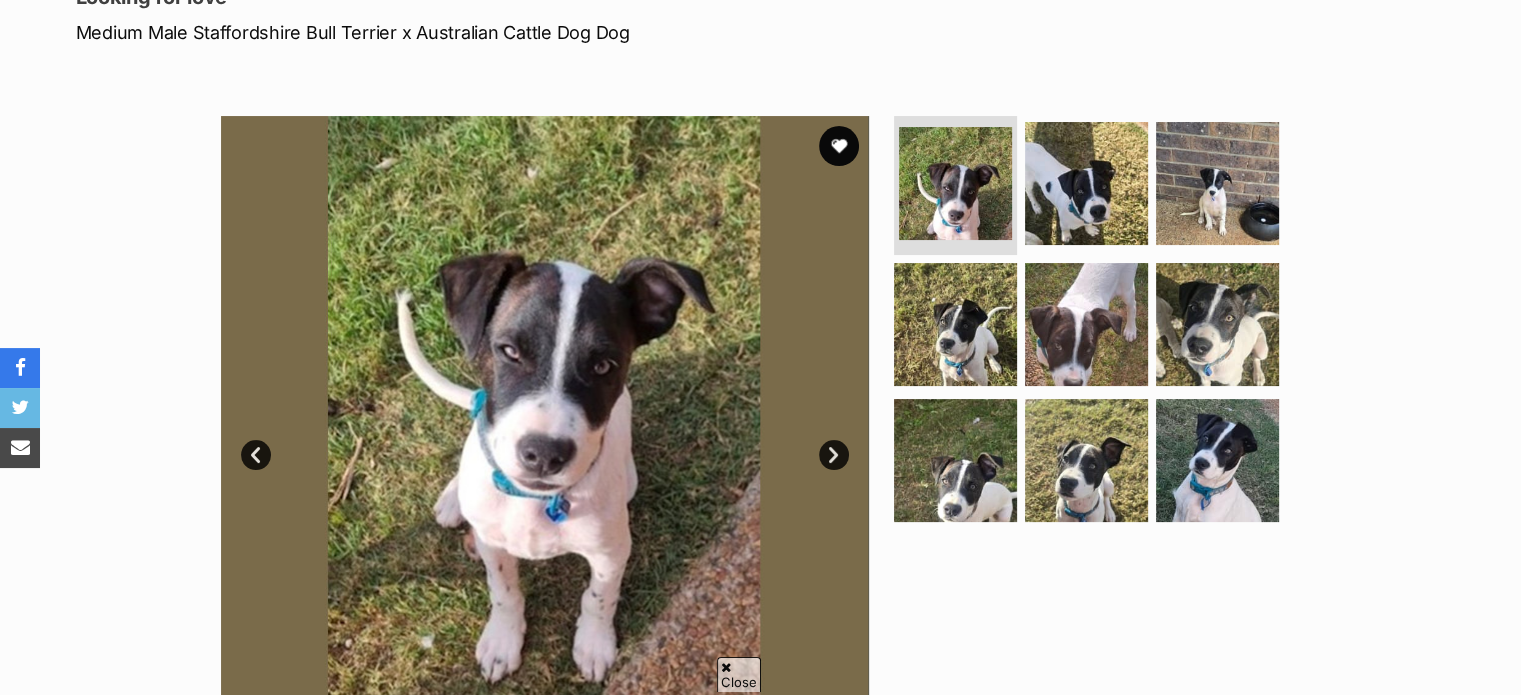 scroll, scrollTop: 300, scrollLeft: 0, axis: vertical 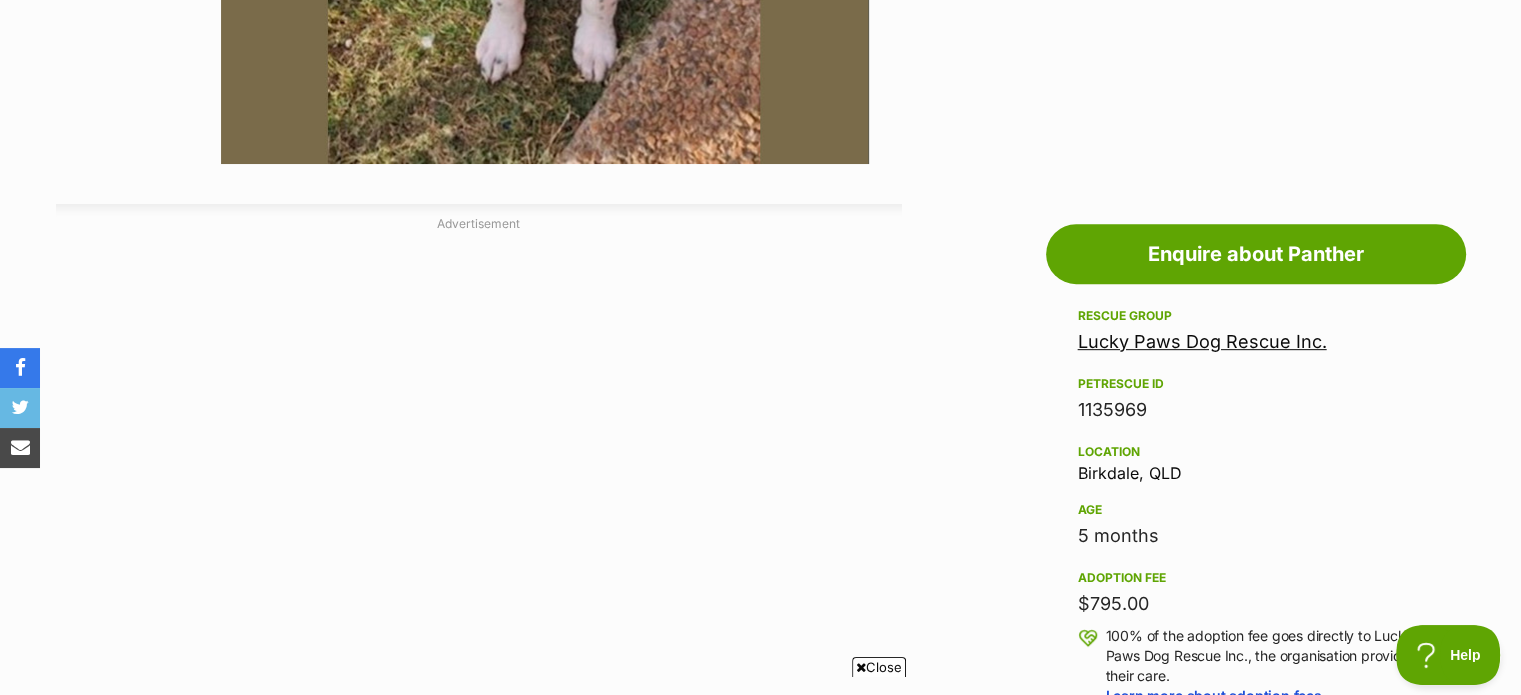 click on "Location
Birkdale, QLD" at bounding box center [1256, 461] 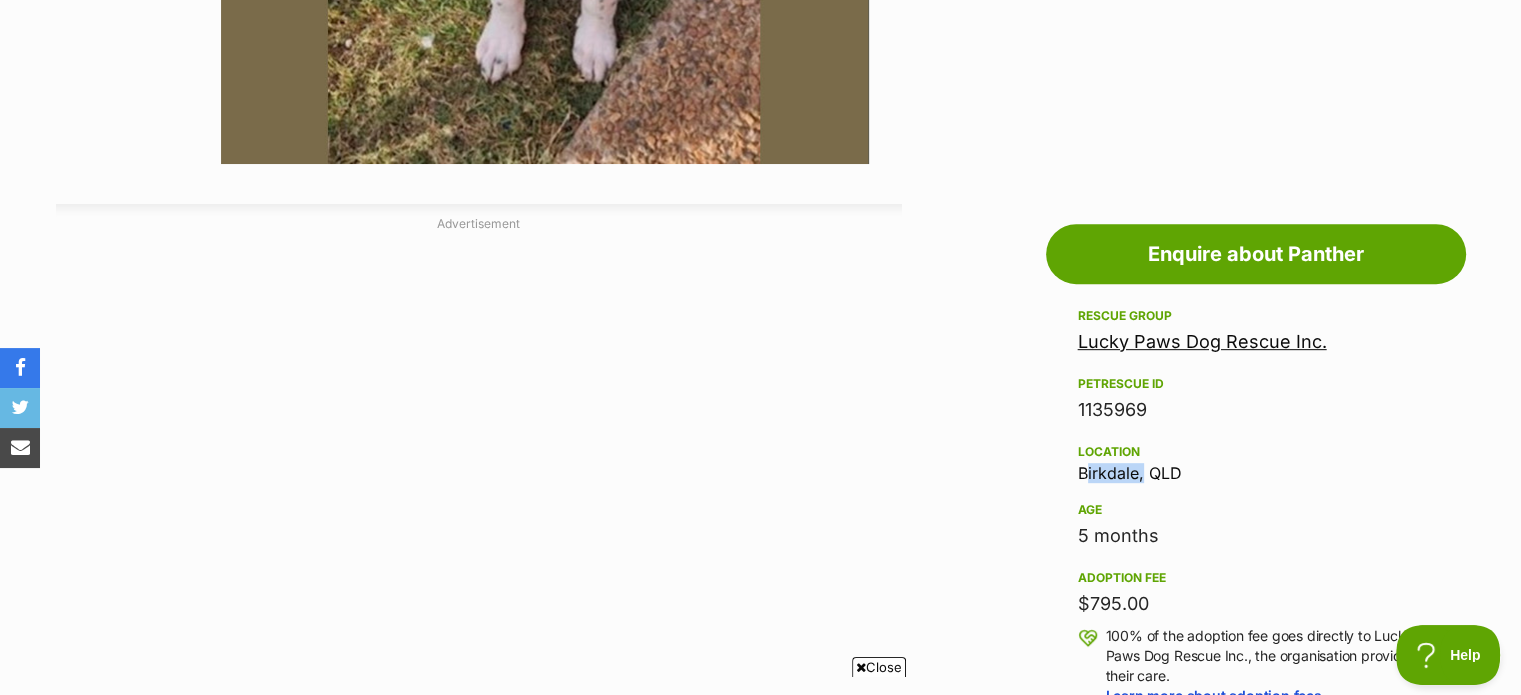 click on "Location
Birkdale, QLD" at bounding box center (1256, 461) 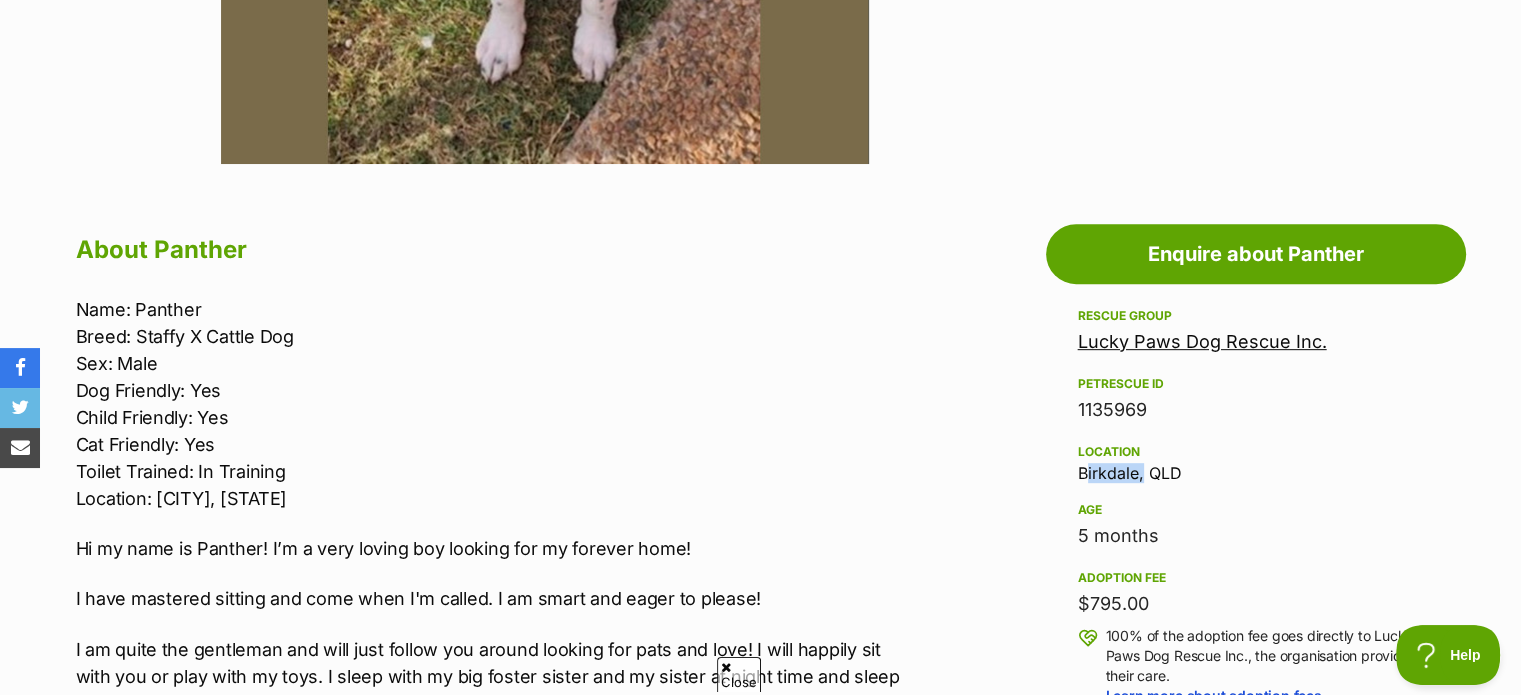 scroll, scrollTop: 0, scrollLeft: 0, axis: both 